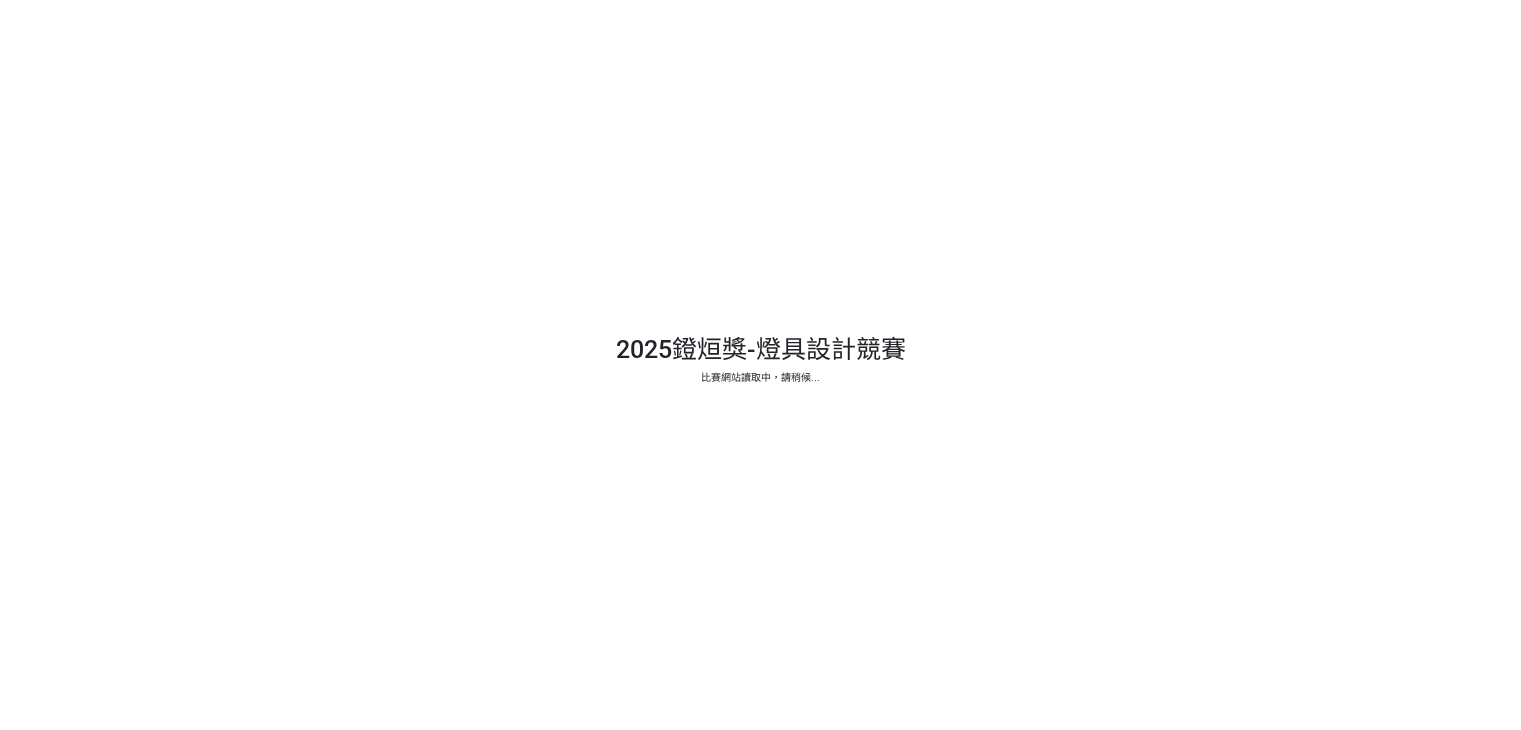 scroll, scrollTop: 0, scrollLeft: 0, axis: both 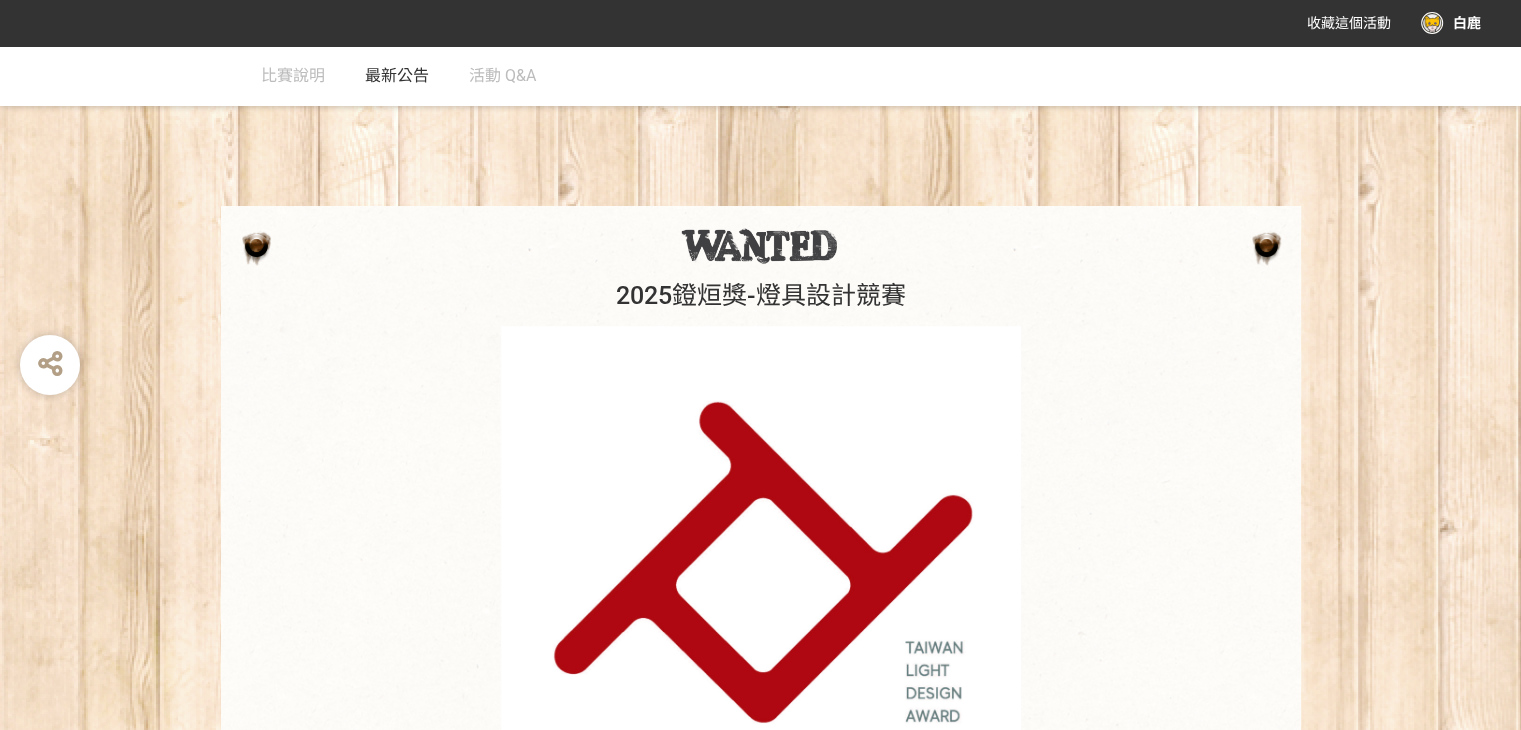 click on "最新公告" 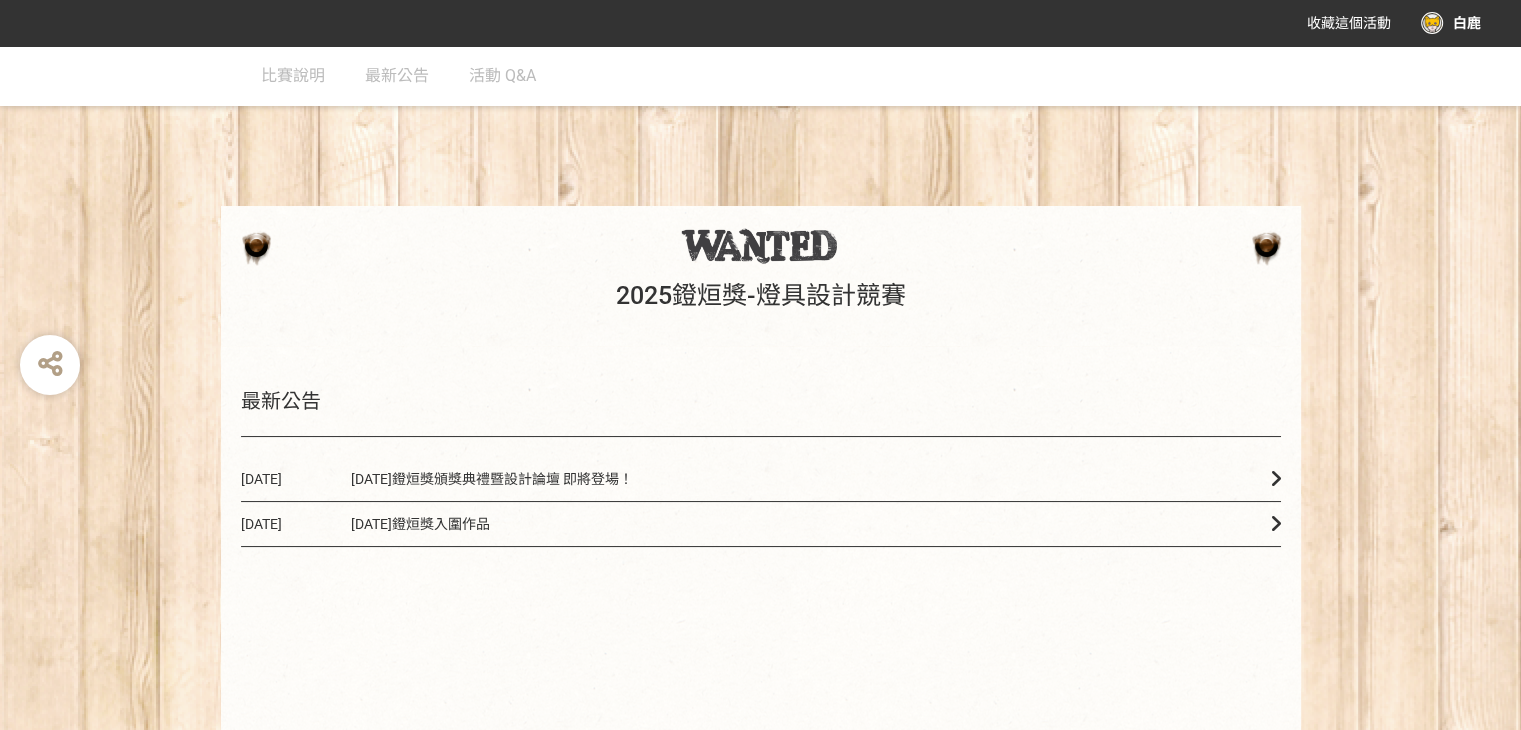 click on "[DATE] [DATE][PERSON_NAME]獎入圍作品" 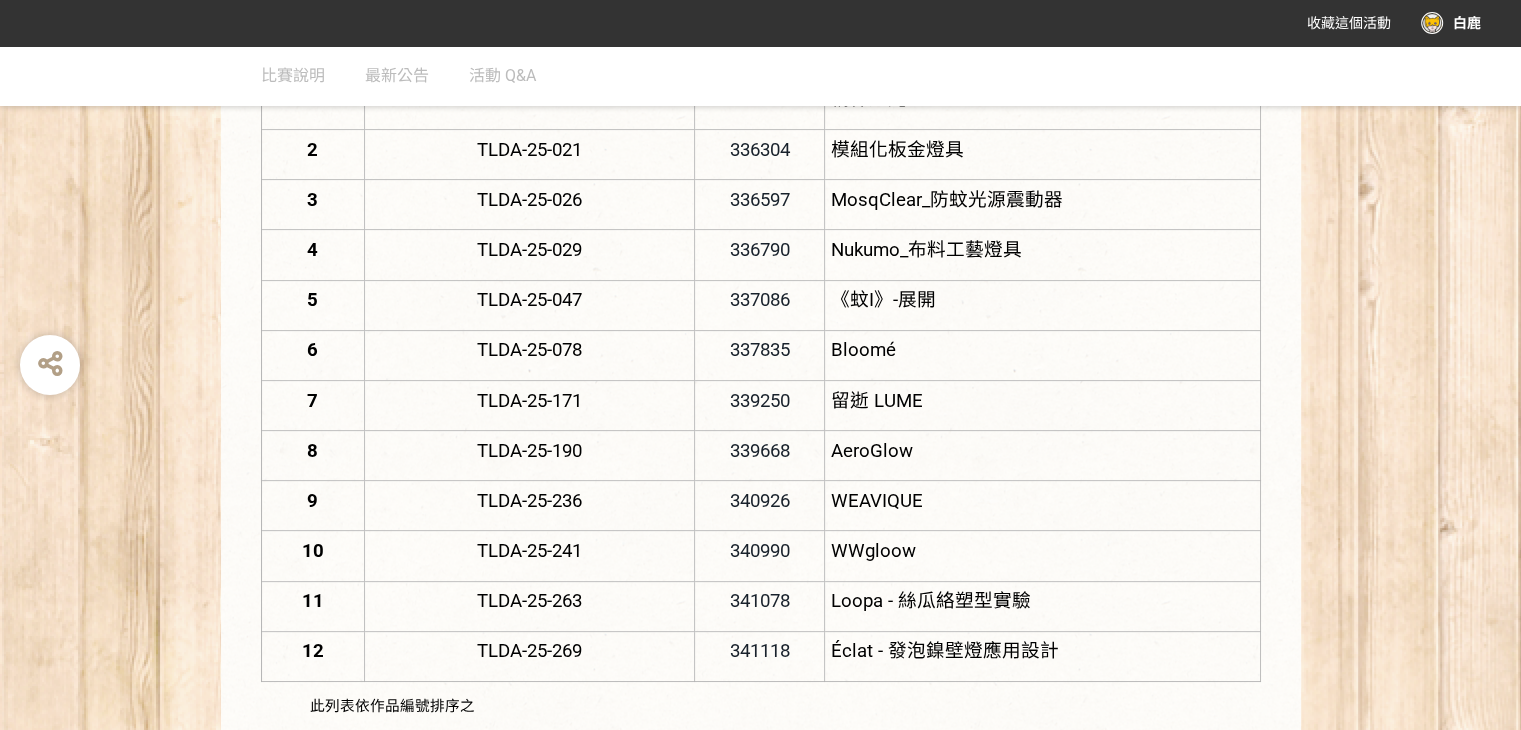 scroll, scrollTop: 500, scrollLeft: 0, axis: vertical 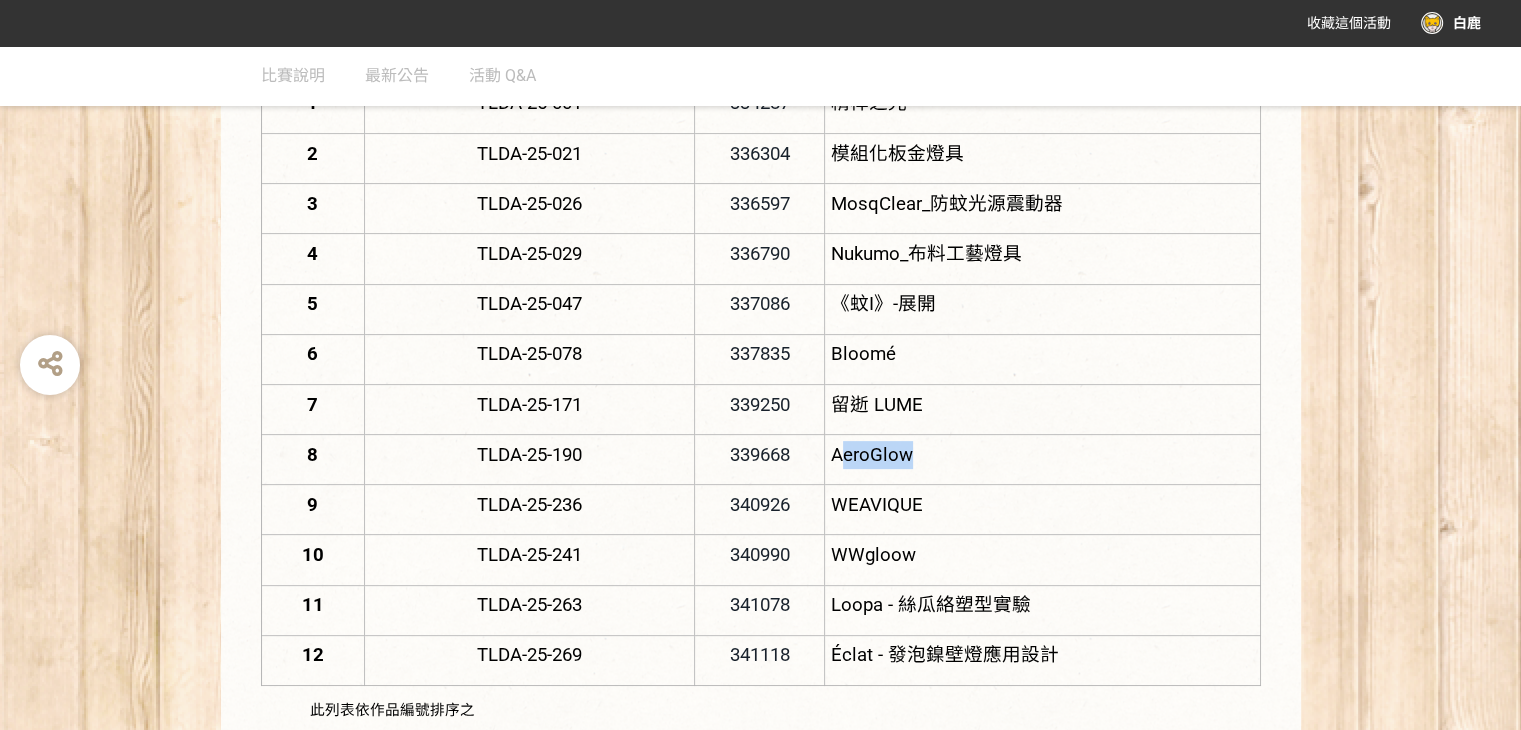 drag, startPoint x: 926, startPoint y: 457, endPoint x: 839, endPoint y: 446, distance: 87.69264 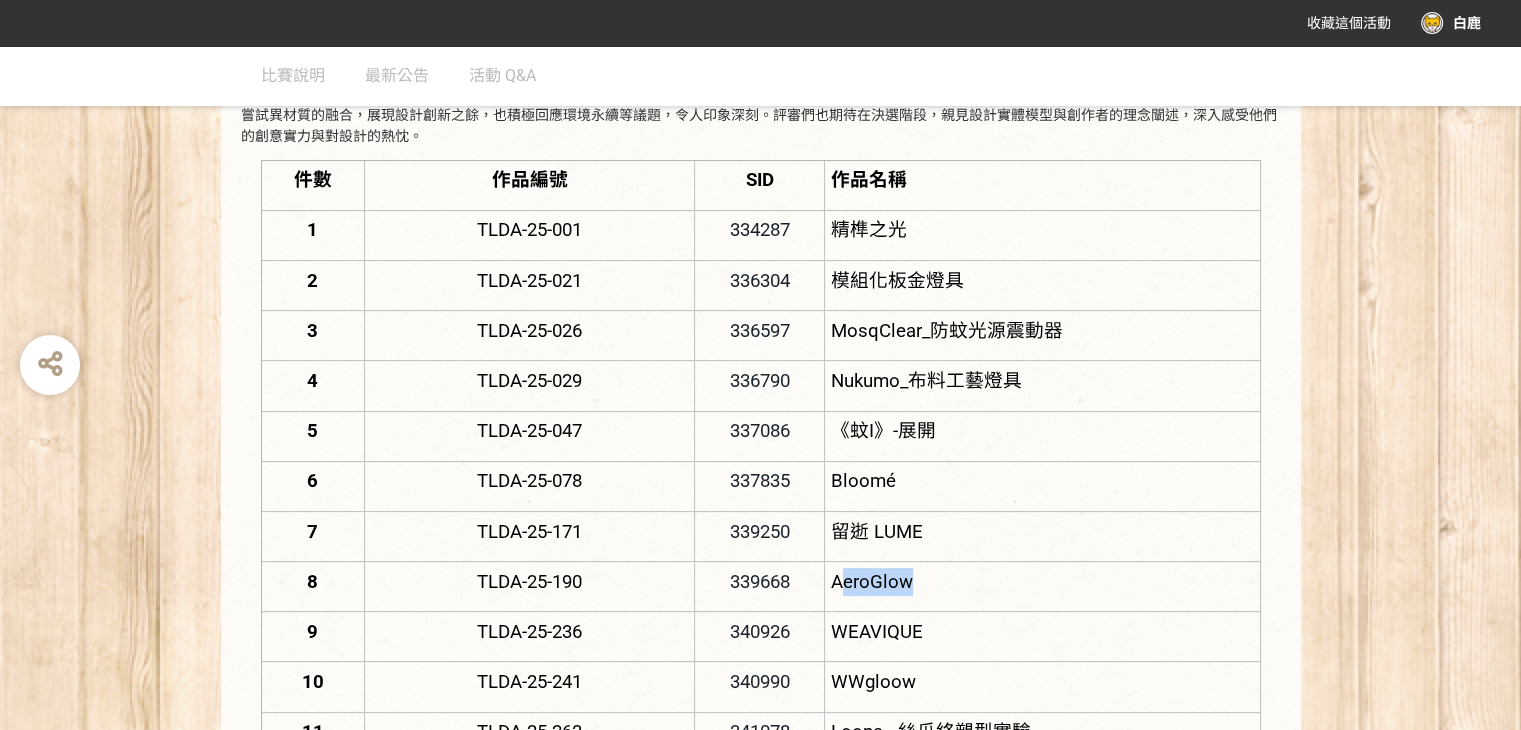 scroll, scrollTop: 300, scrollLeft: 0, axis: vertical 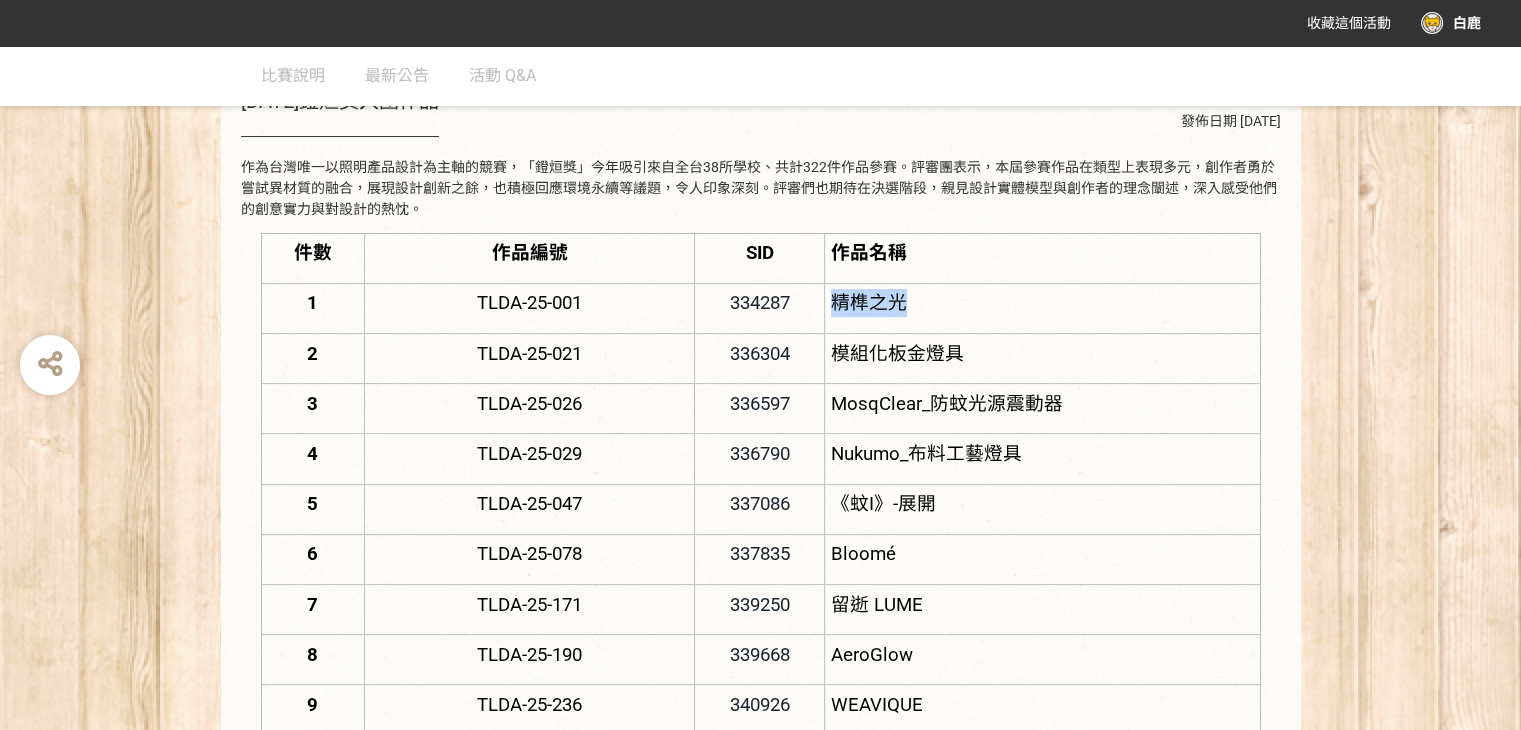 drag, startPoint x: 831, startPoint y: 293, endPoint x: 1012, endPoint y: 315, distance: 182.3321 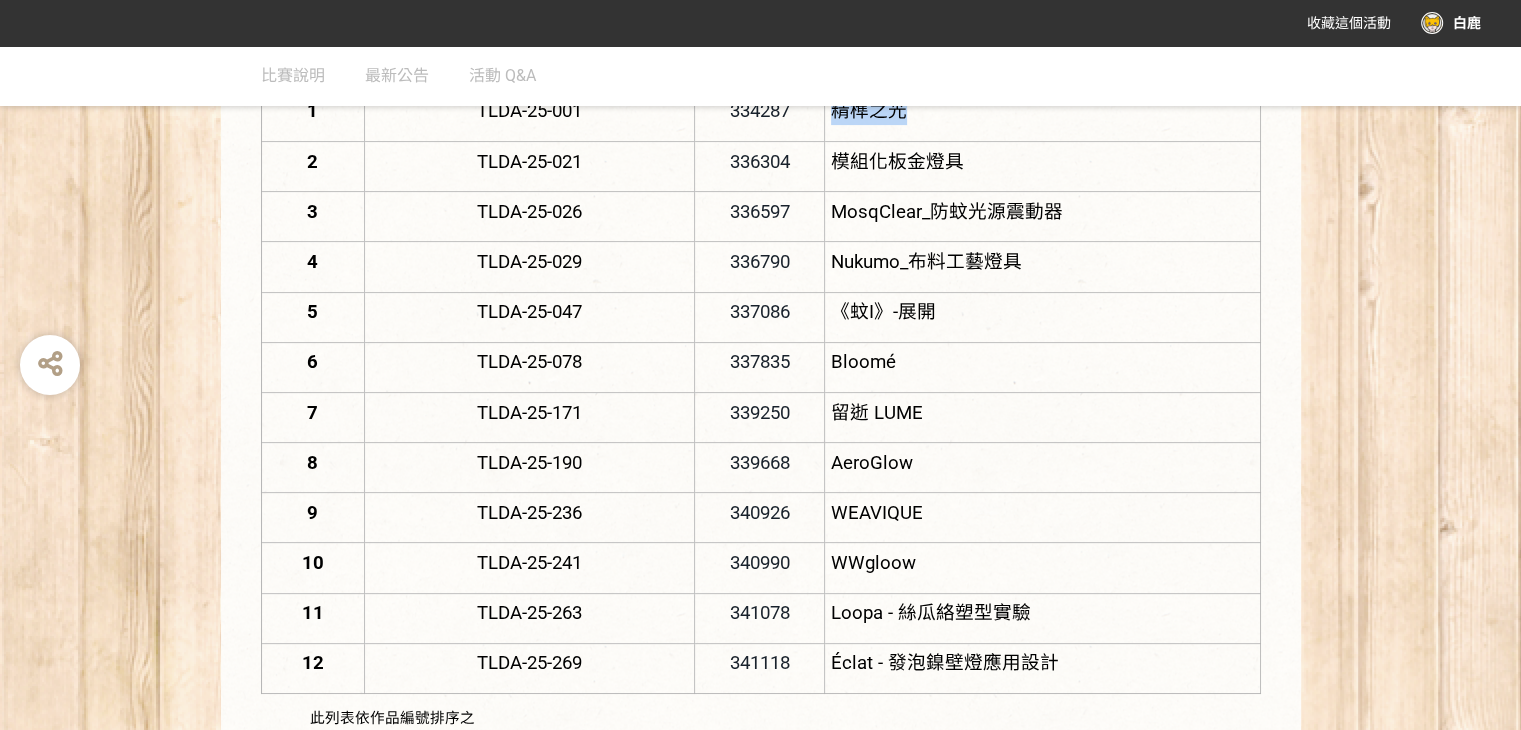 scroll, scrollTop: 500, scrollLeft: 0, axis: vertical 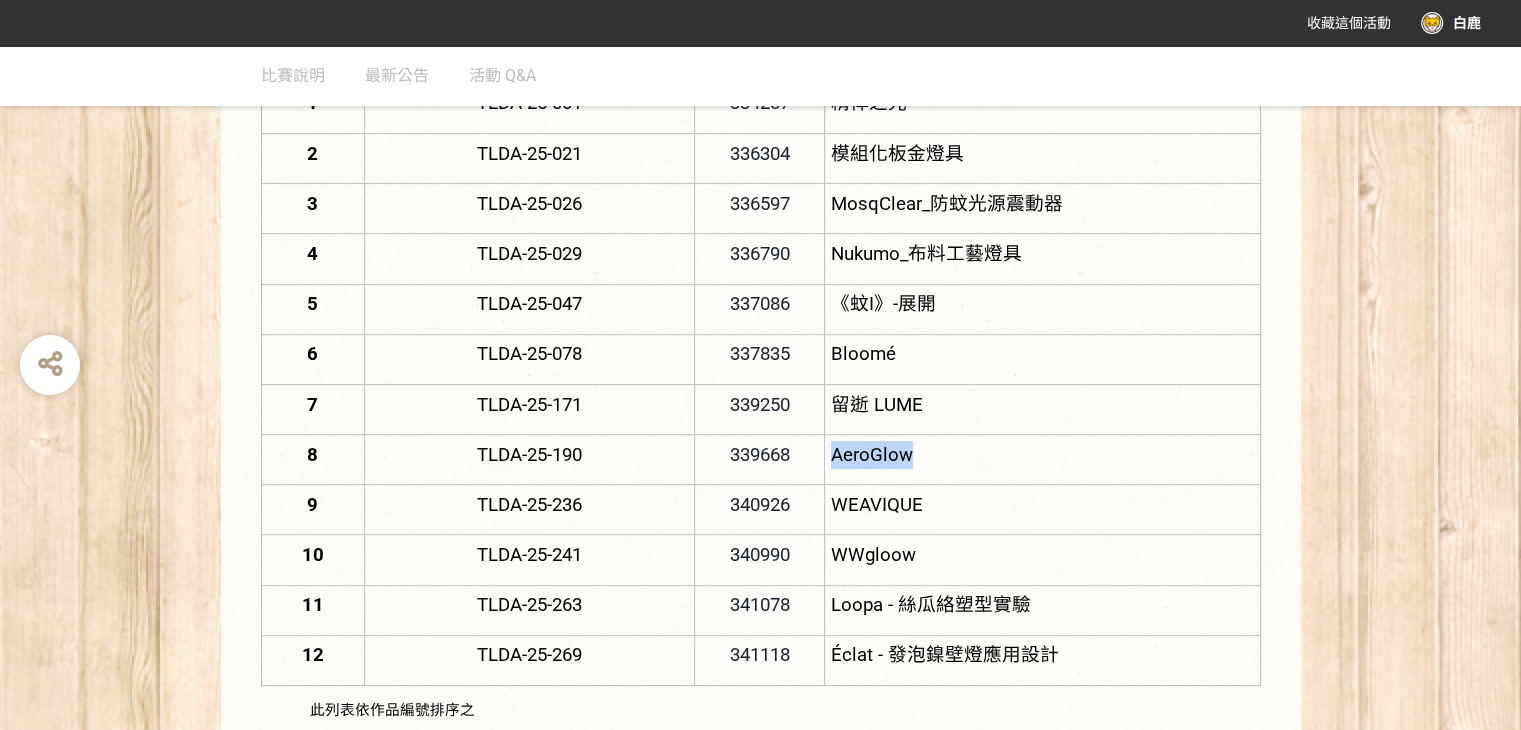 drag, startPoint x: 832, startPoint y: 461, endPoint x: 929, endPoint y: 459, distance: 97.020615 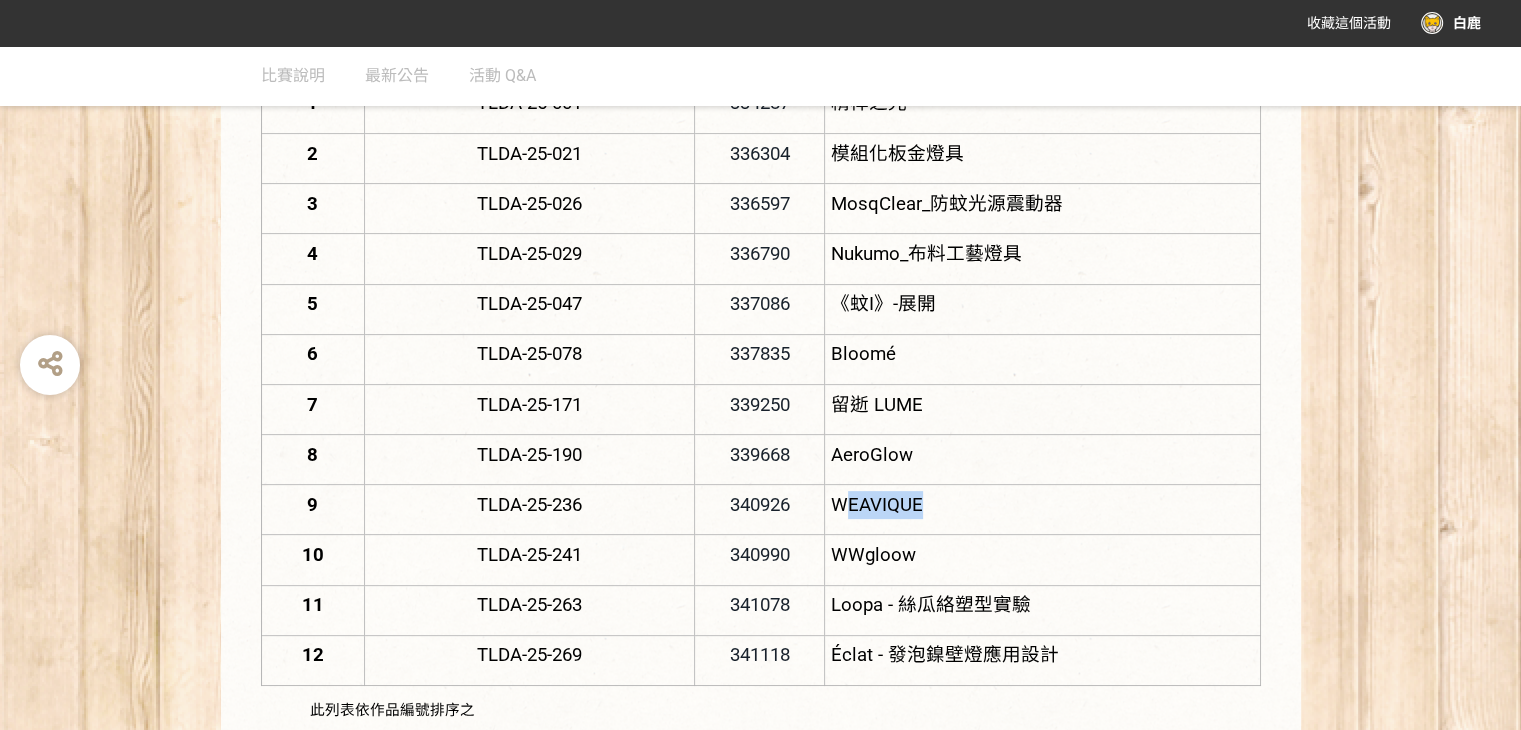 drag, startPoint x: 936, startPoint y: 505, endPoint x: 837, endPoint y: 506, distance: 99.00505 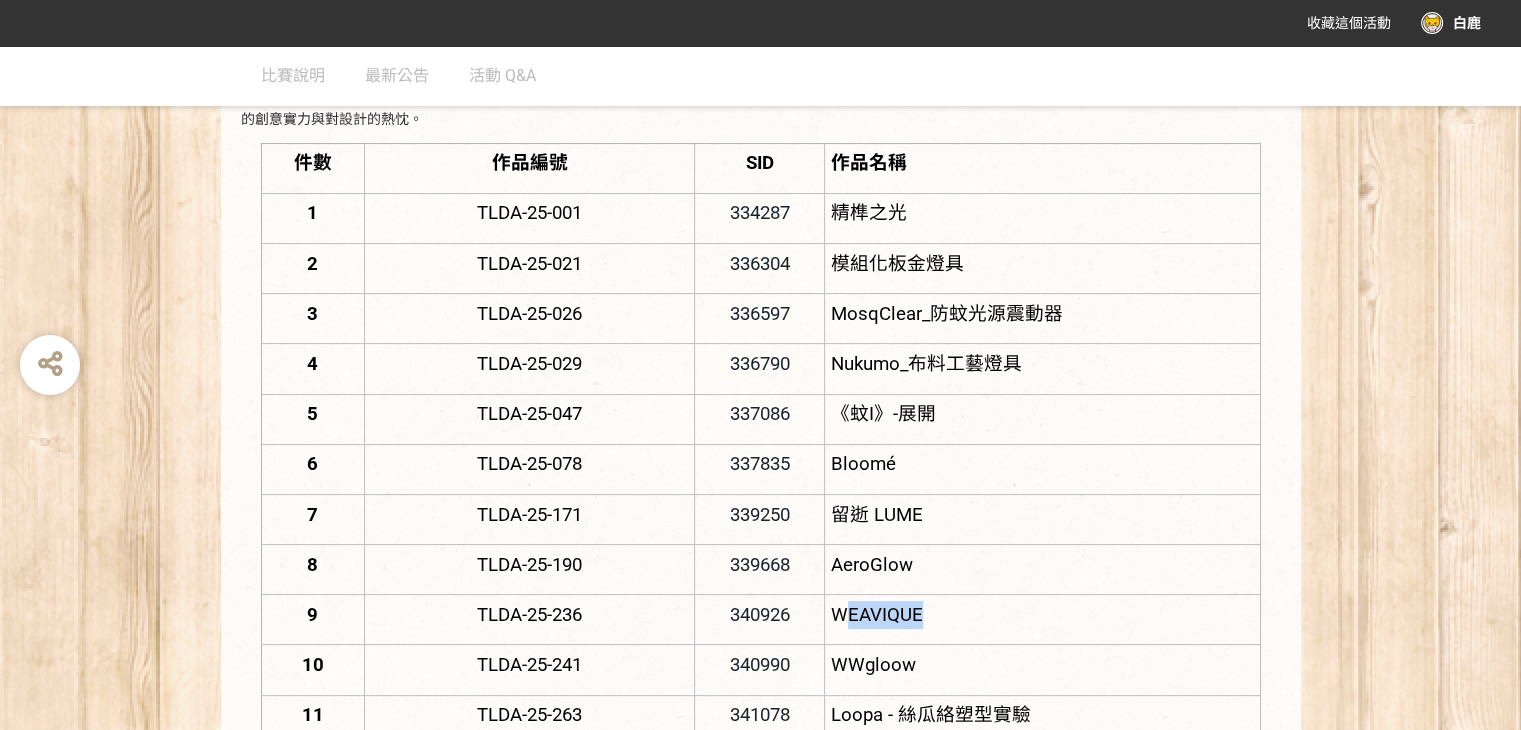 scroll, scrollTop: 384, scrollLeft: 0, axis: vertical 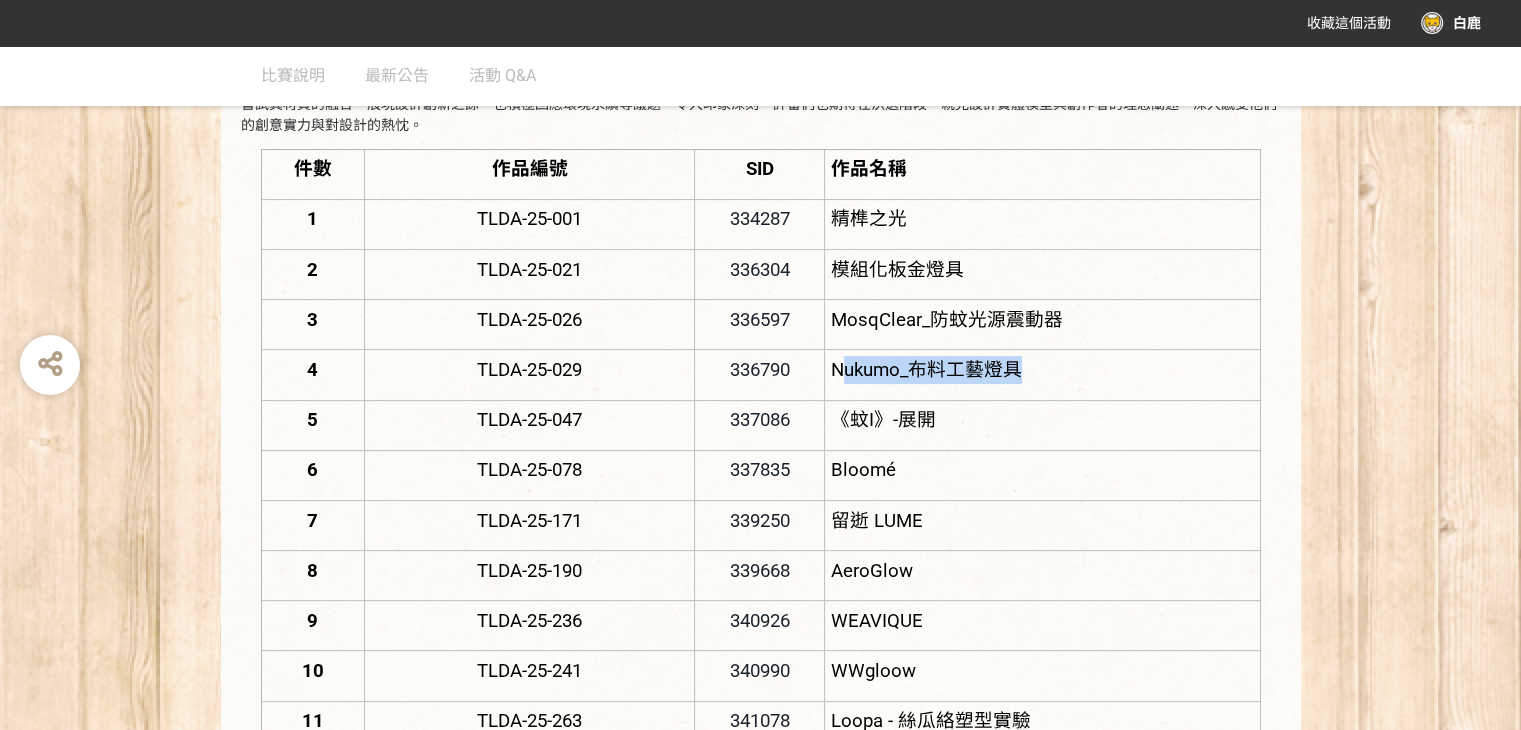drag, startPoint x: 1059, startPoint y: 356, endPoint x: 844, endPoint y: 353, distance: 215.02094 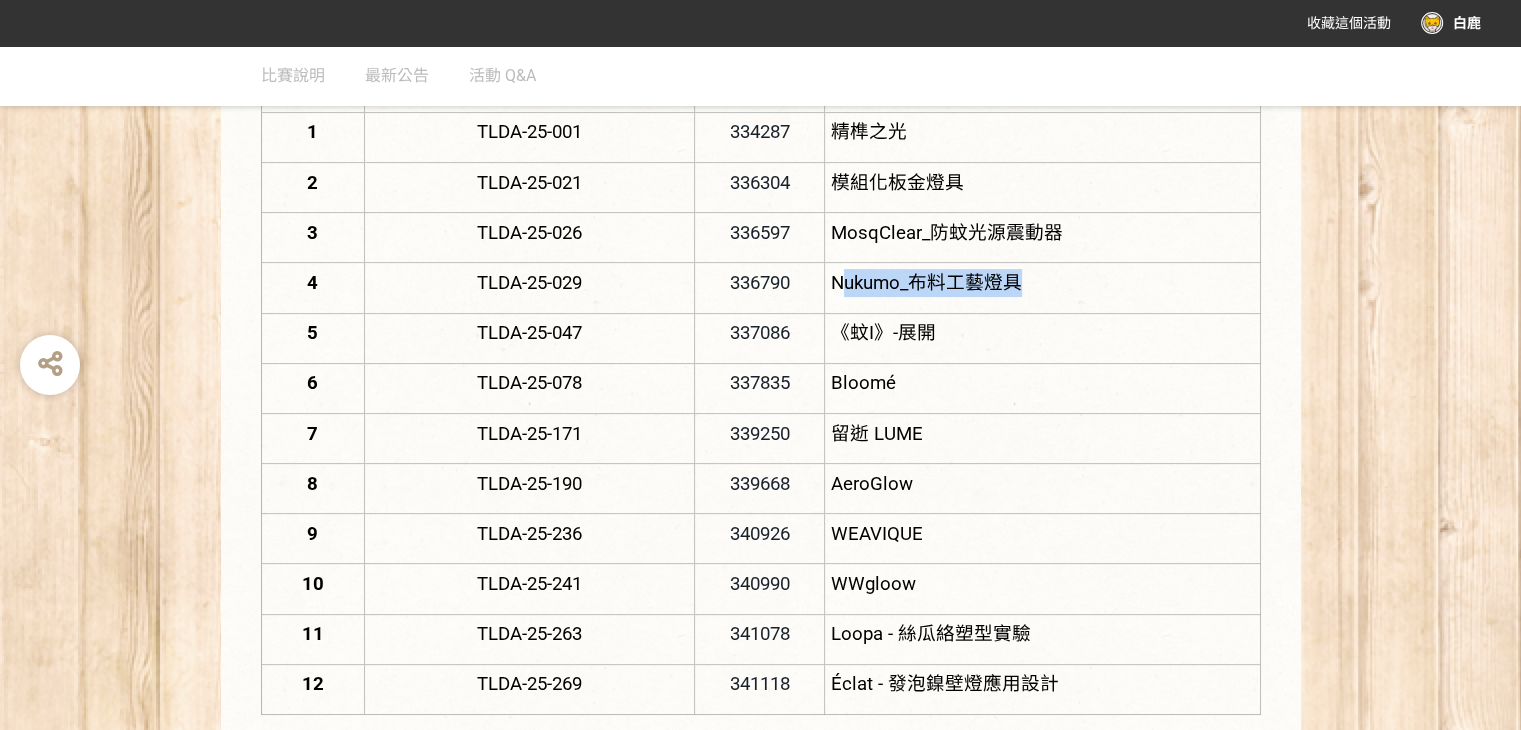 scroll, scrollTop: 484, scrollLeft: 0, axis: vertical 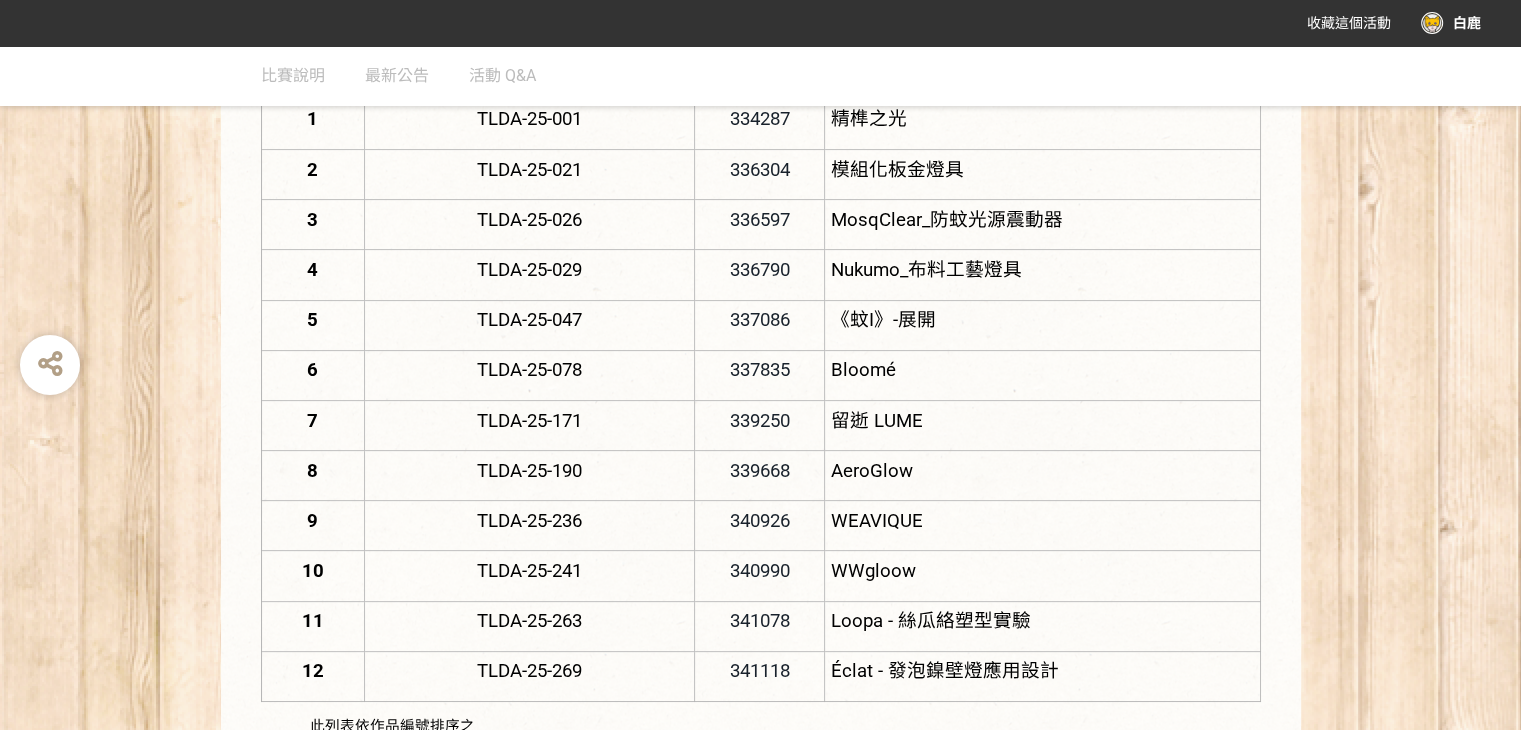 drag, startPoint x: 692, startPoint y: 410, endPoint x: 673, endPoint y: 416, distance: 19.924858 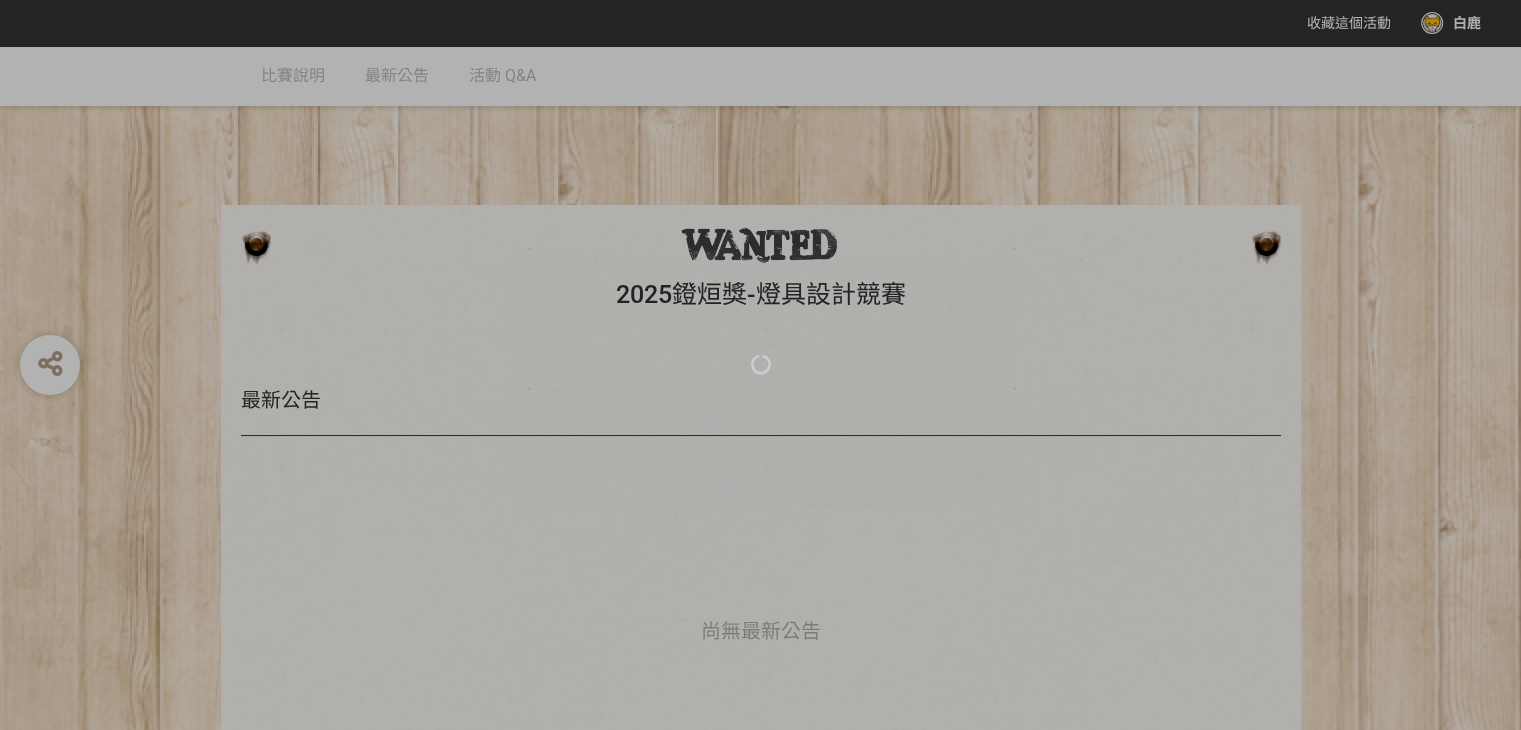 scroll, scrollTop: 0, scrollLeft: 0, axis: both 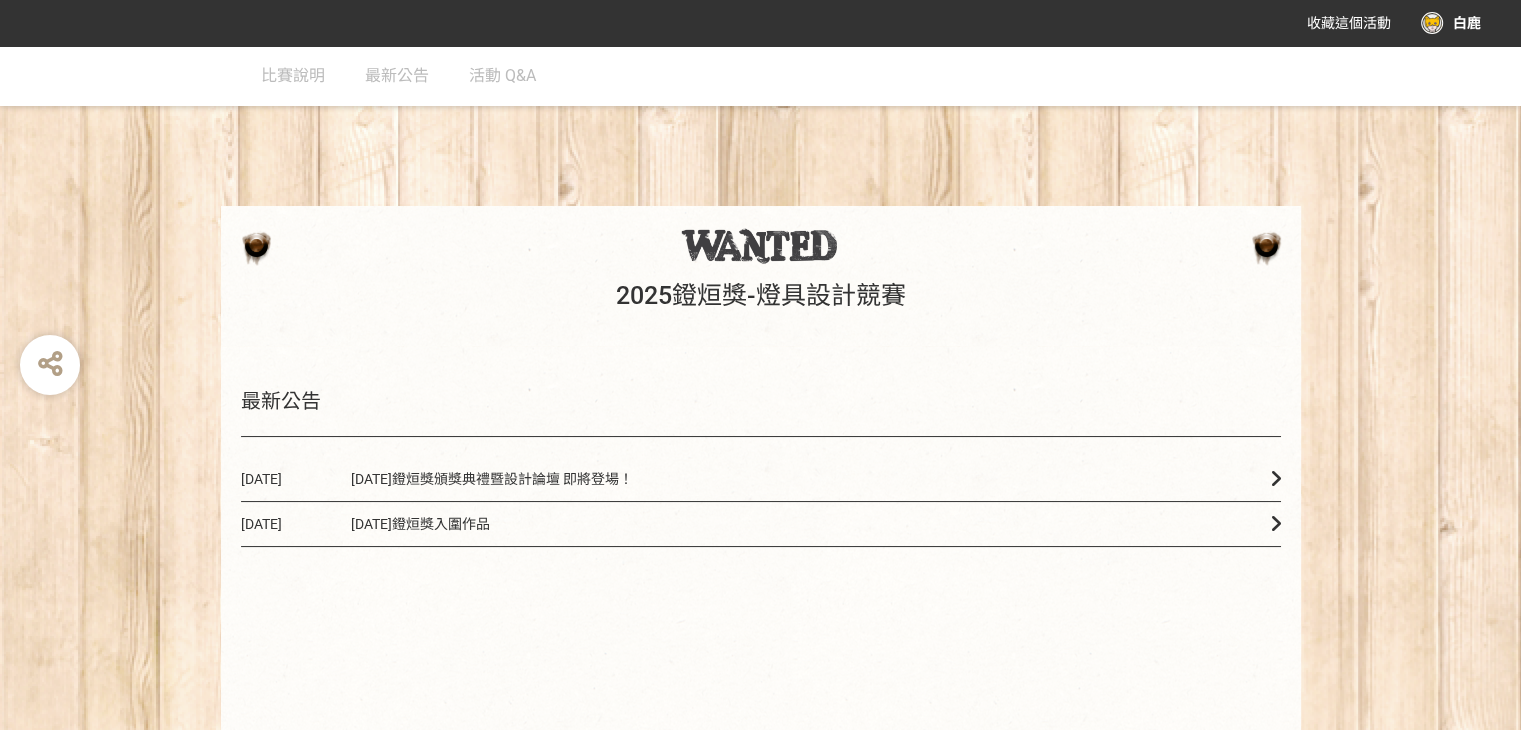 click on "[DATE]鐙烜獎頒獎典禮暨設計論壇 即將登場！" at bounding box center (492, 479) 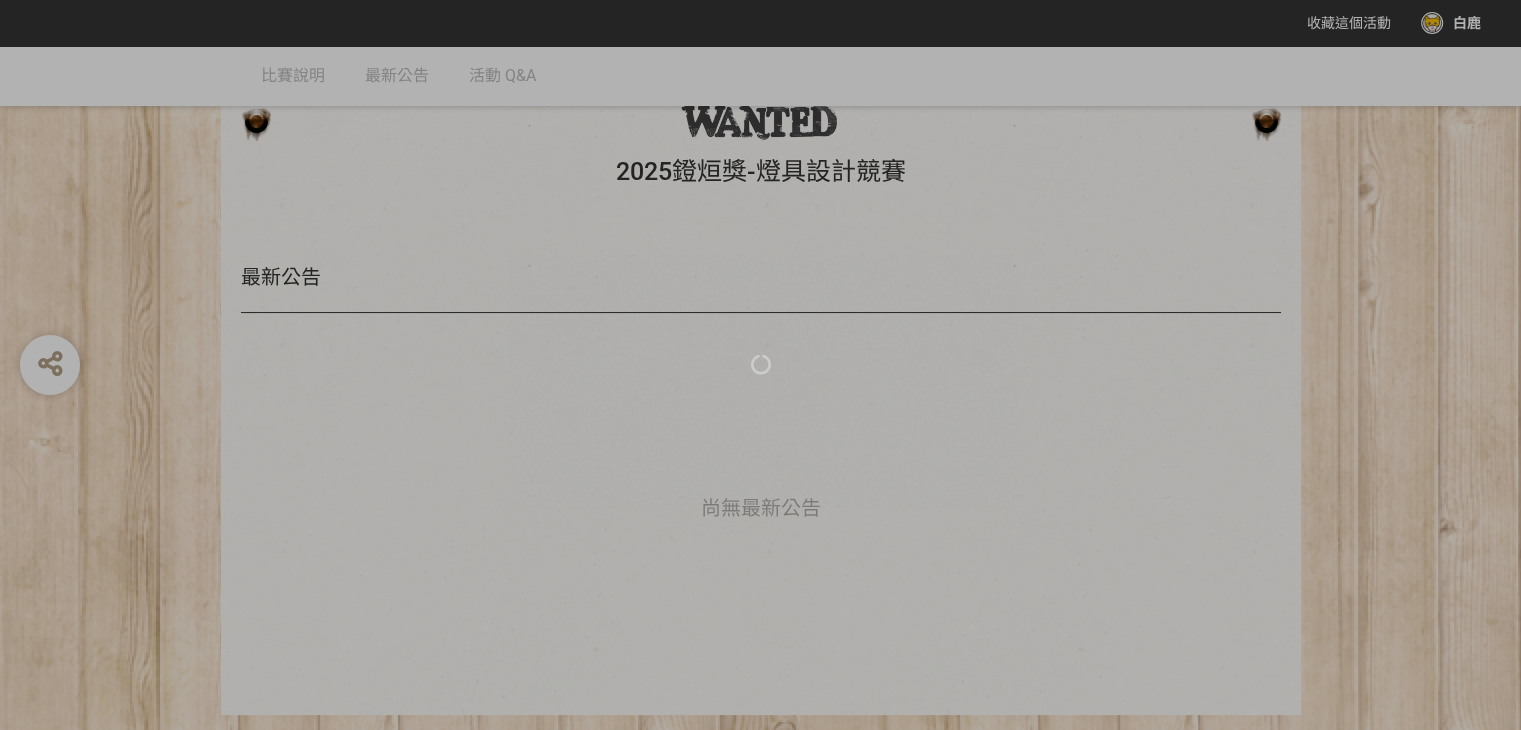 scroll, scrollTop: 0, scrollLeft: 0, axis: both 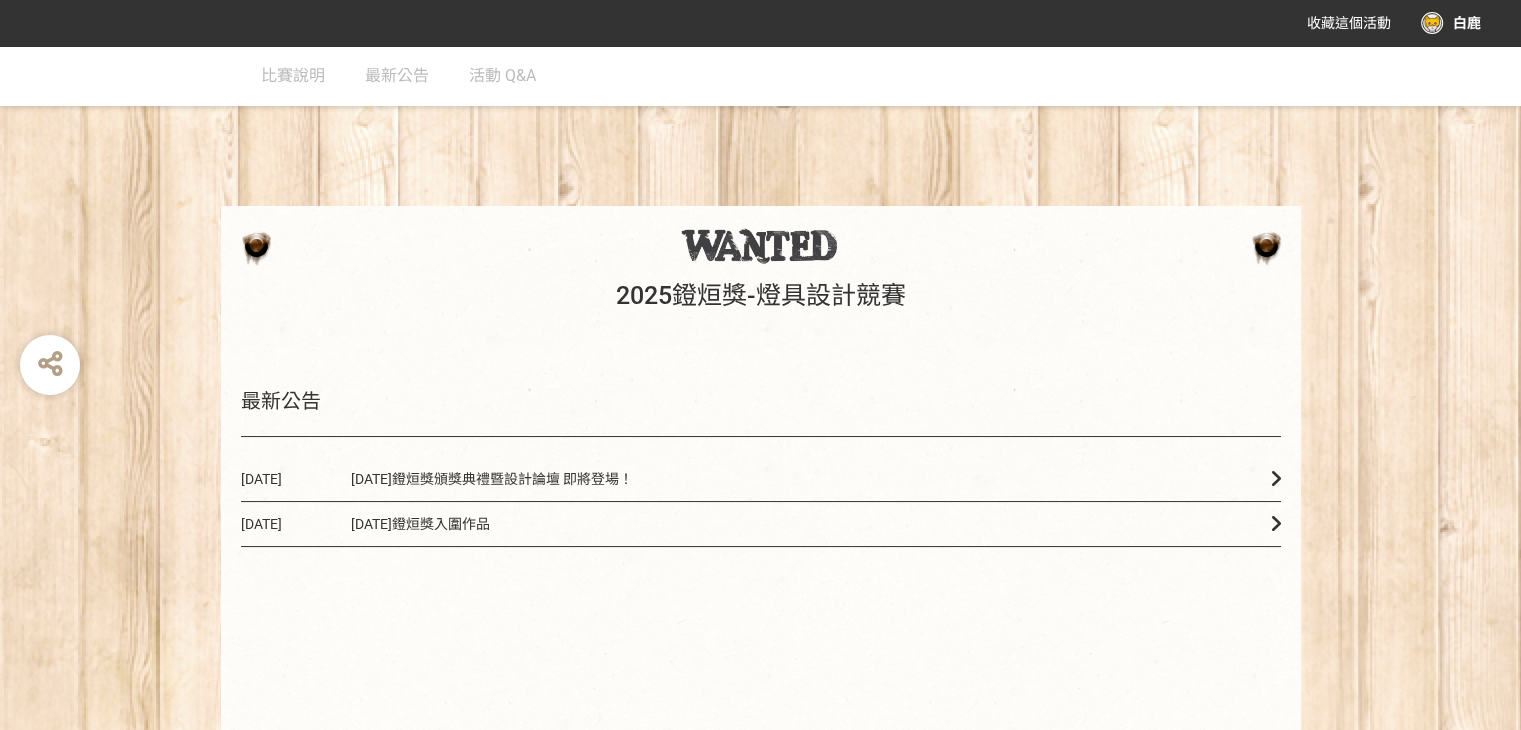 click on "[DATE]鐙烜獎入圍作品" at bounding box center [420, 524] 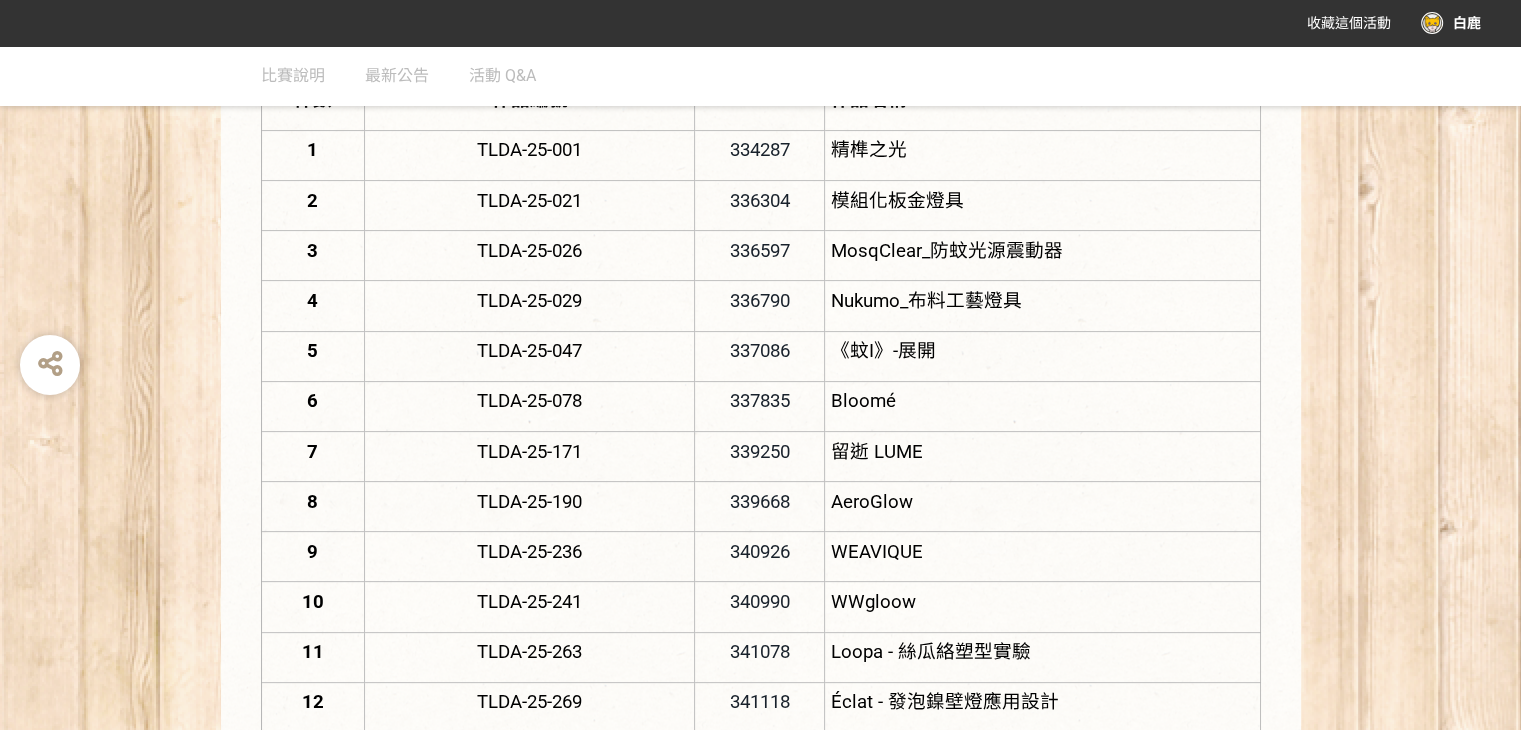 scroll, scrollTop: 500, scrollLeft: 0, axis: vertical 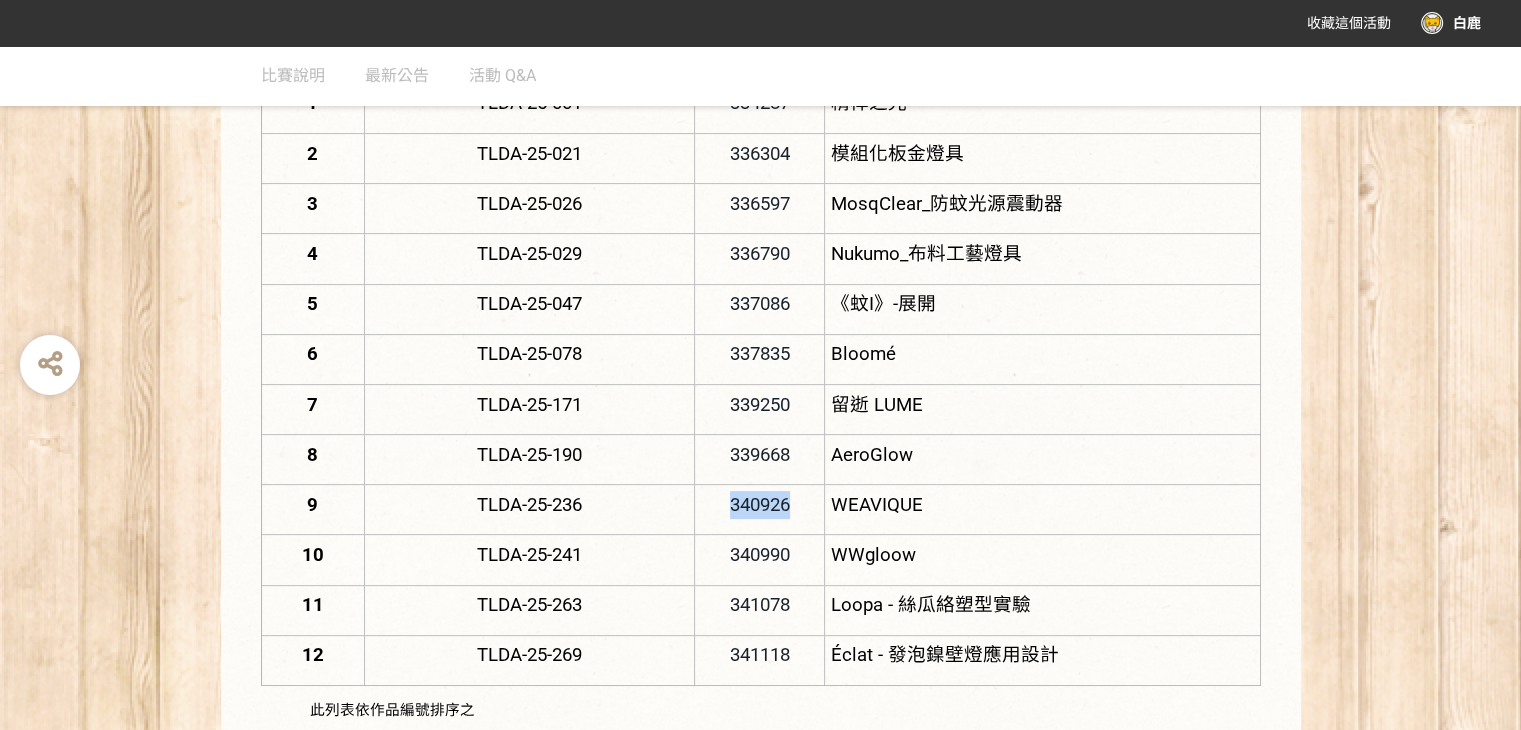 drag, startPoint x: 721, startPoint y: 507, endPoint x: 802, endPoint y: 509, distance: 81.02469 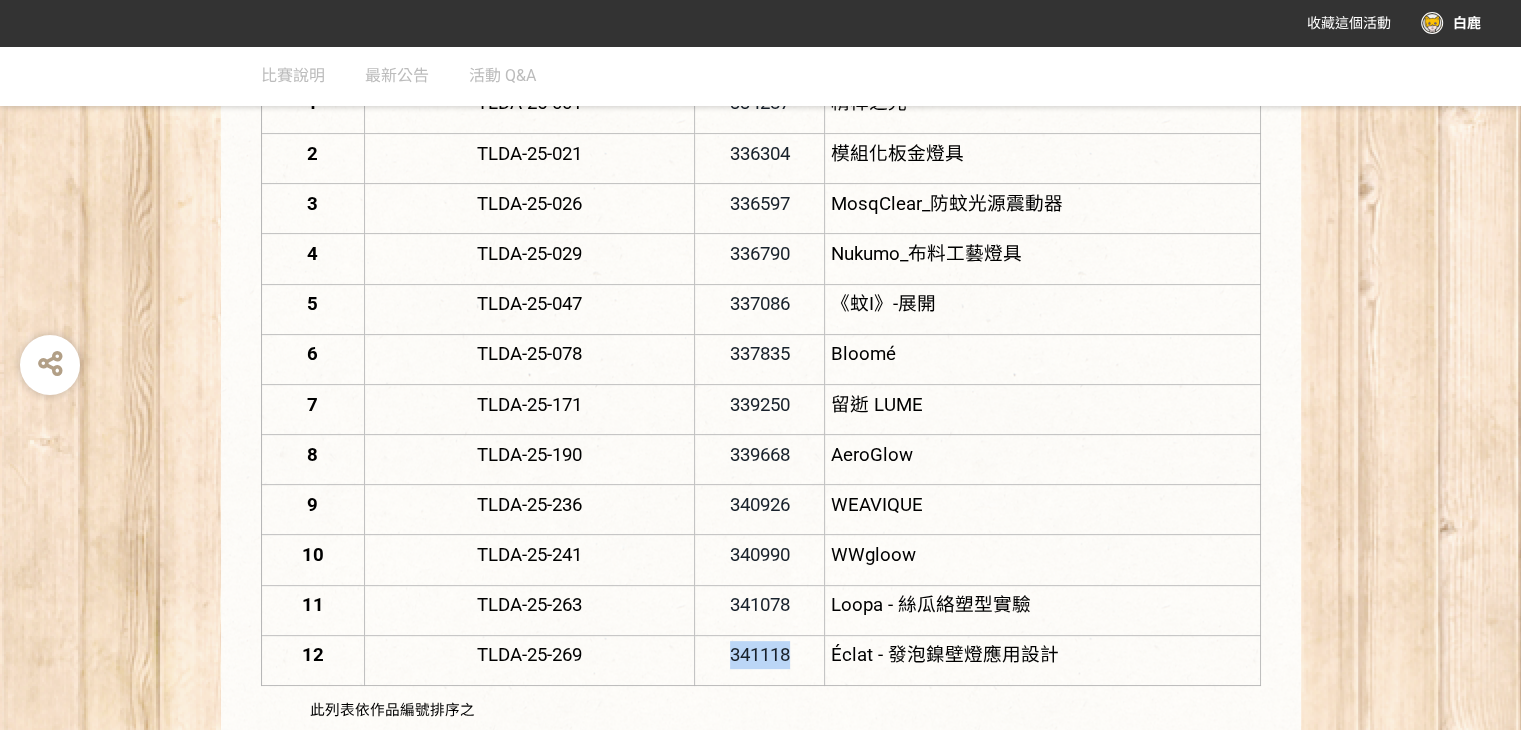 drag, startPoint x: 797, startPoint y: 640, endPoint x: 688, endPoint y: 643, distance: 109.041275 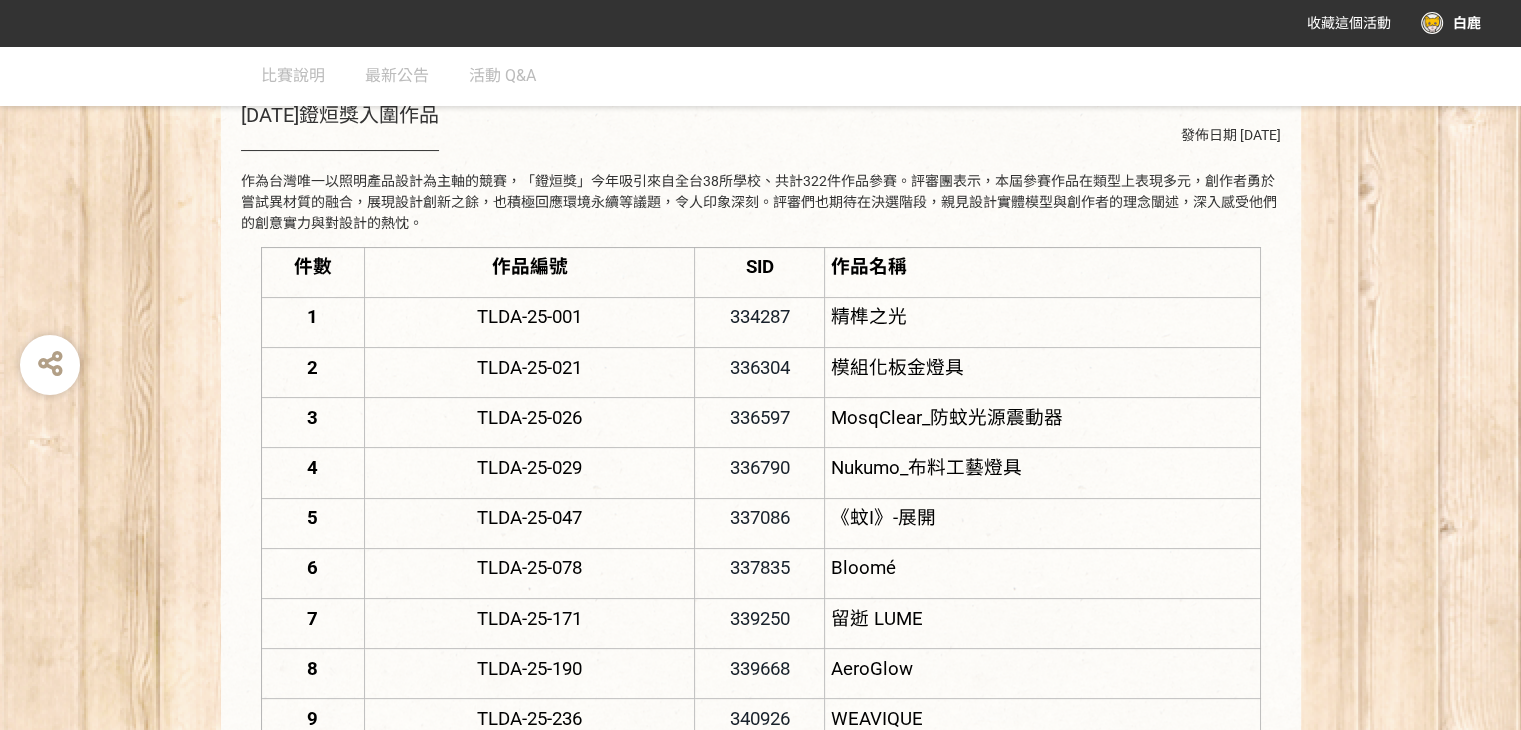 scroll, scrollTop: 400, scrollLeft: 0, axis: vertical 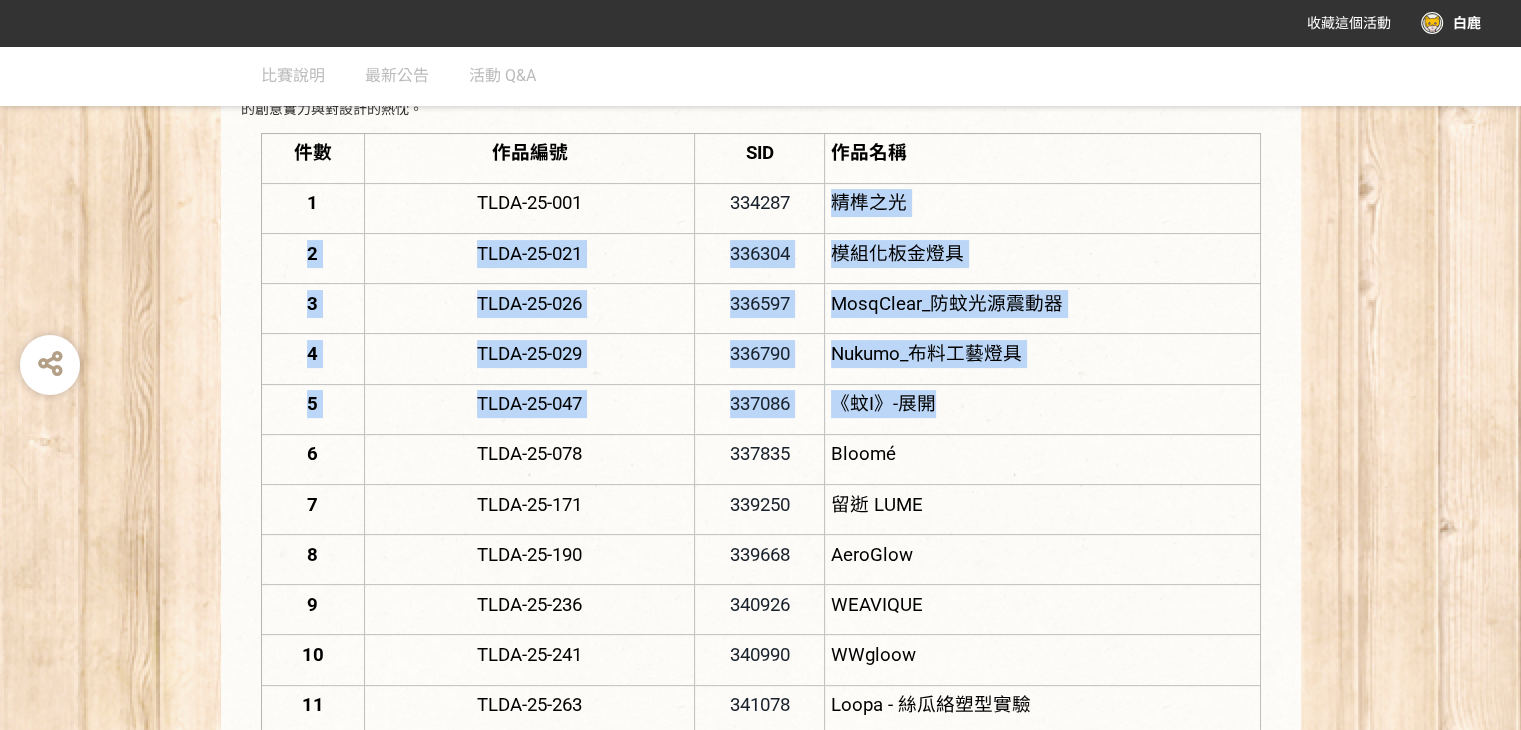 drag, startPoint x: 836, startPoint y: 203, endPoint x: 1104, endPoint y: 394, distance: 329.09726 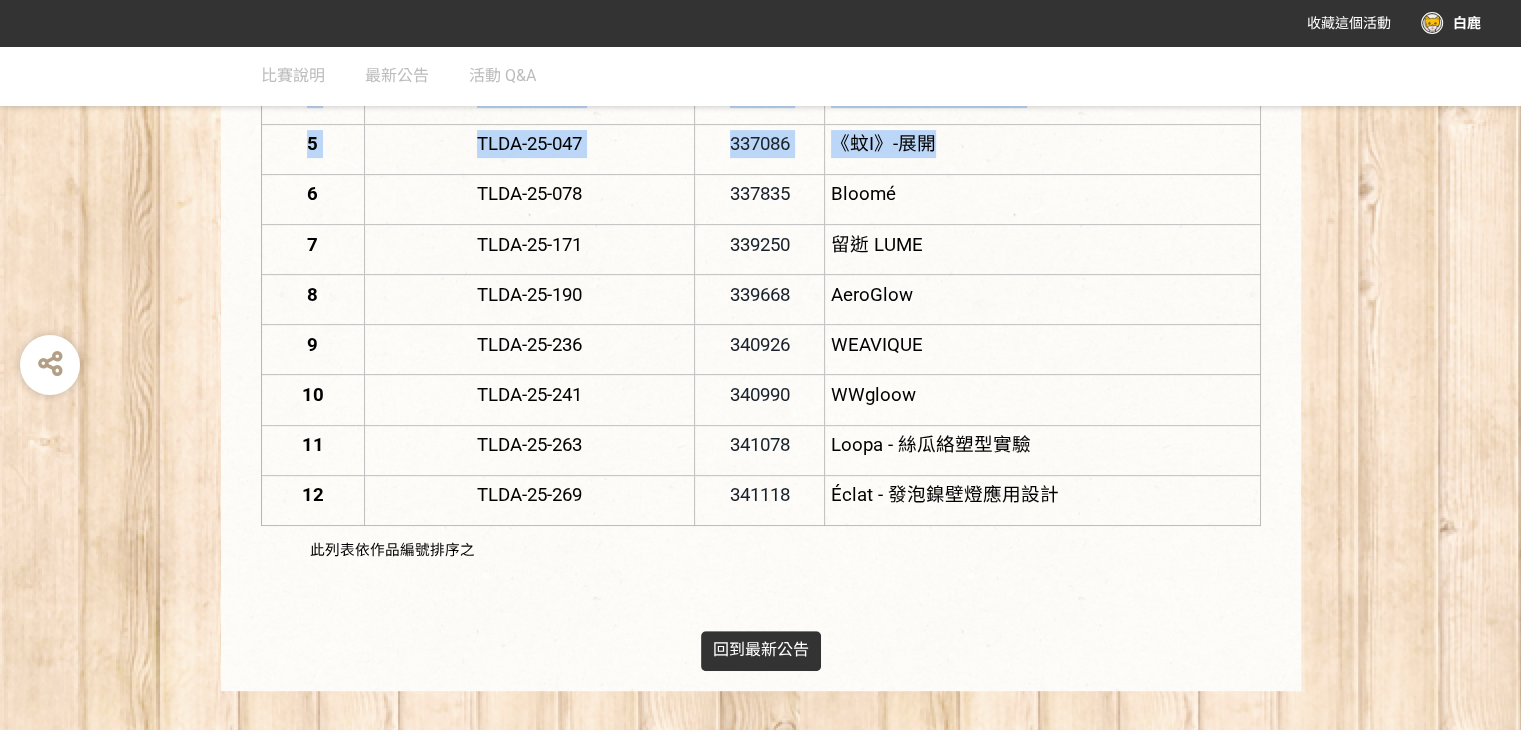 scroll, scrollTop: 784, scrollLeft: 0, axis: vertical 